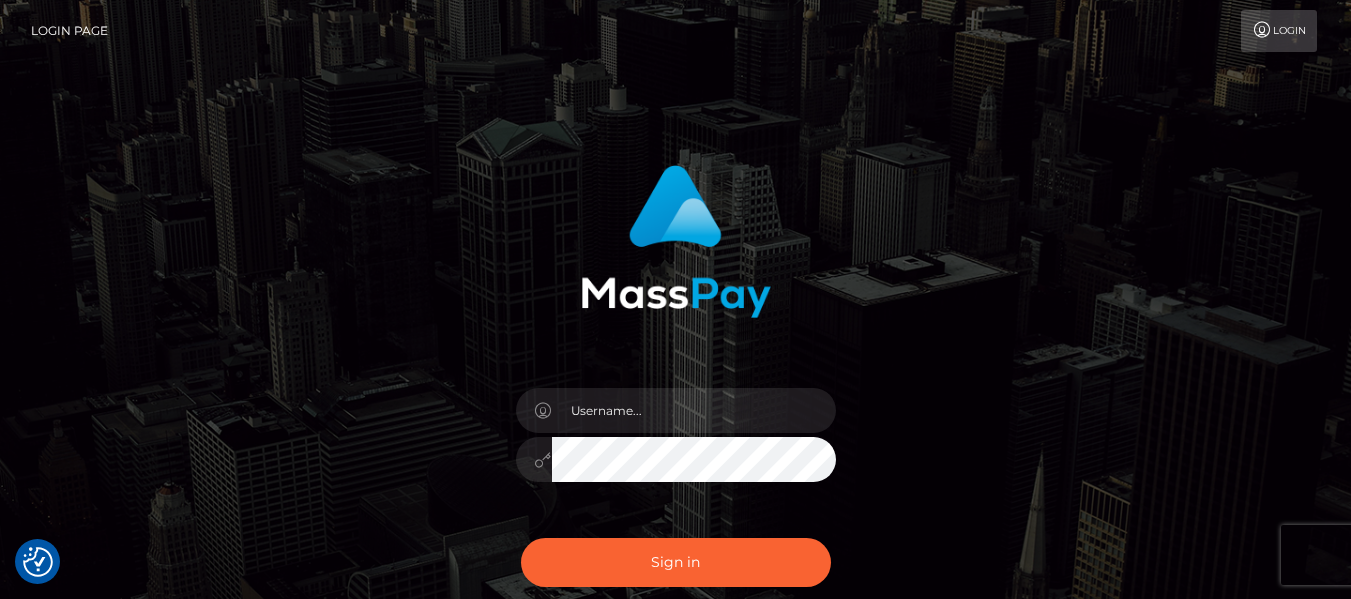 scroll, scrollTop: 0, scrollLeft: 0, axis: both 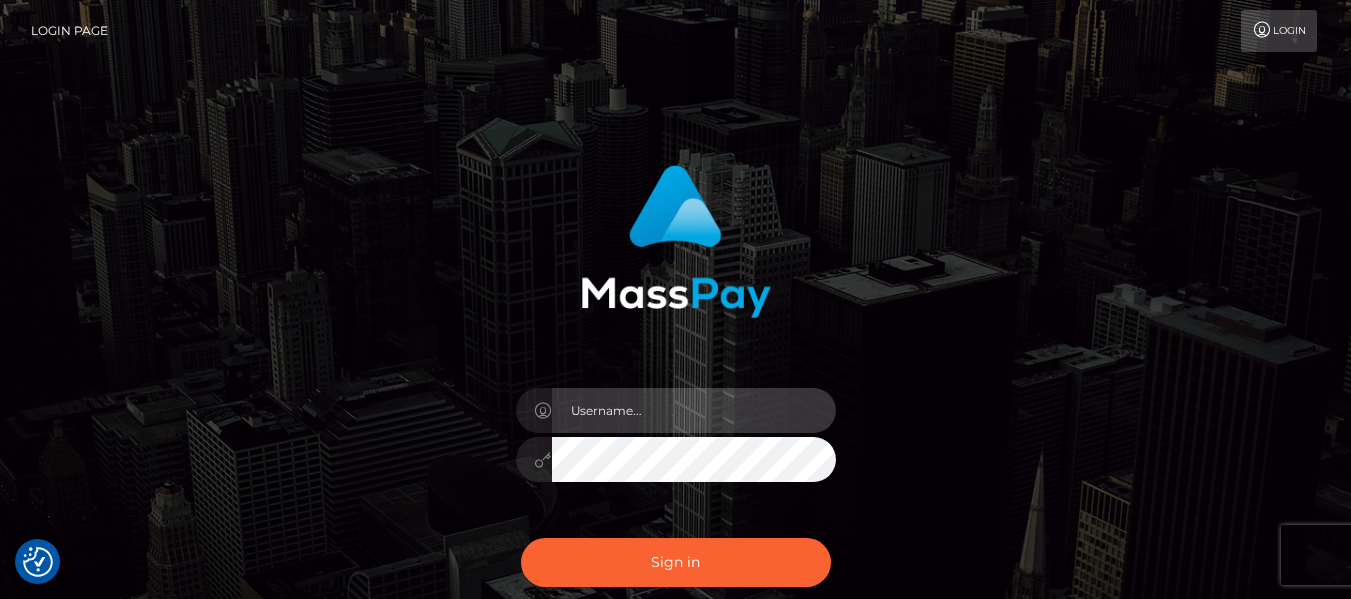 click at bounding box center [694, 410] 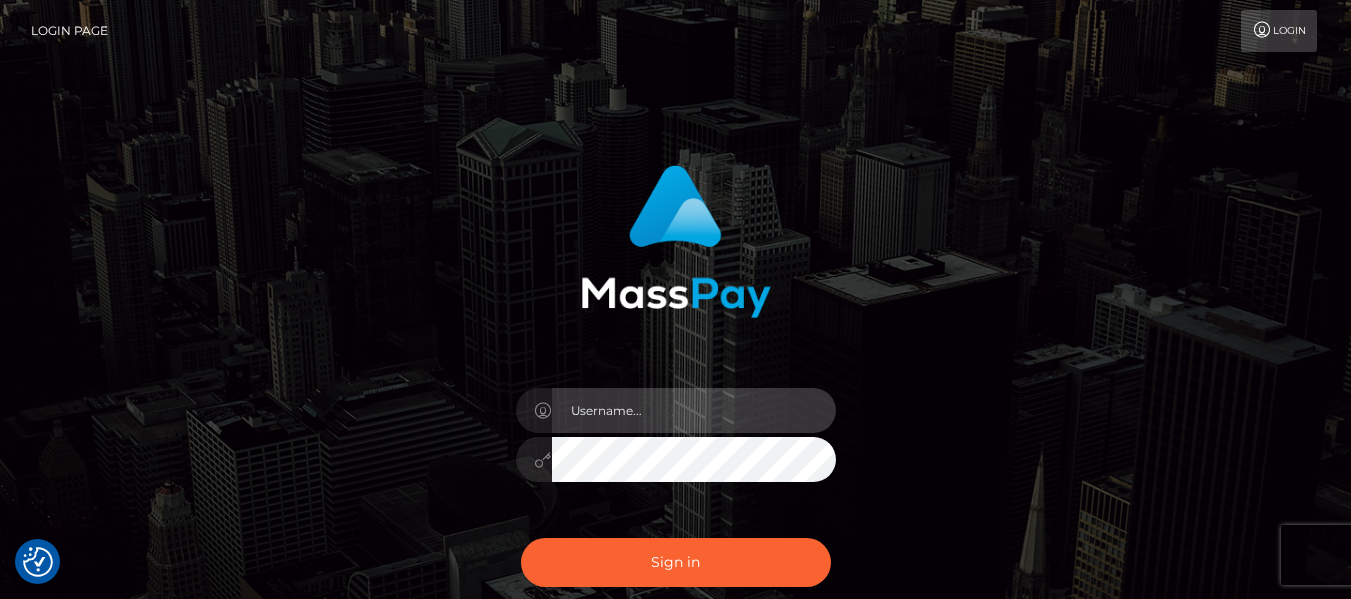 click at bounding box center (694, 410) 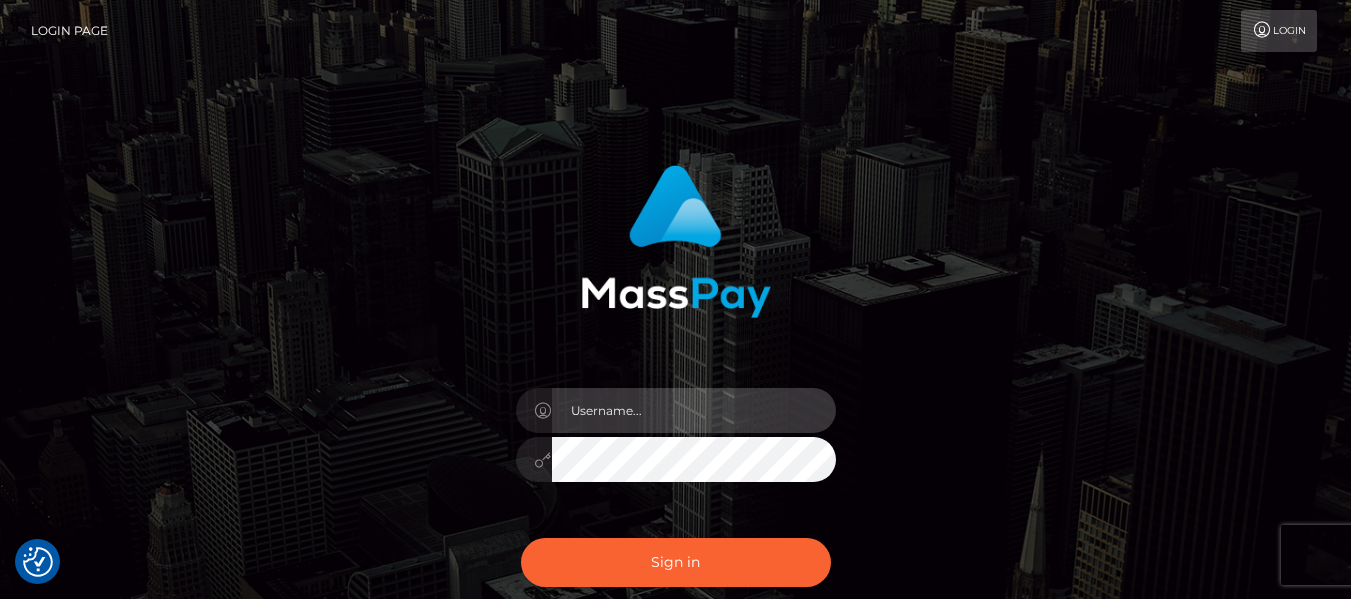 type on "lacey.throne" 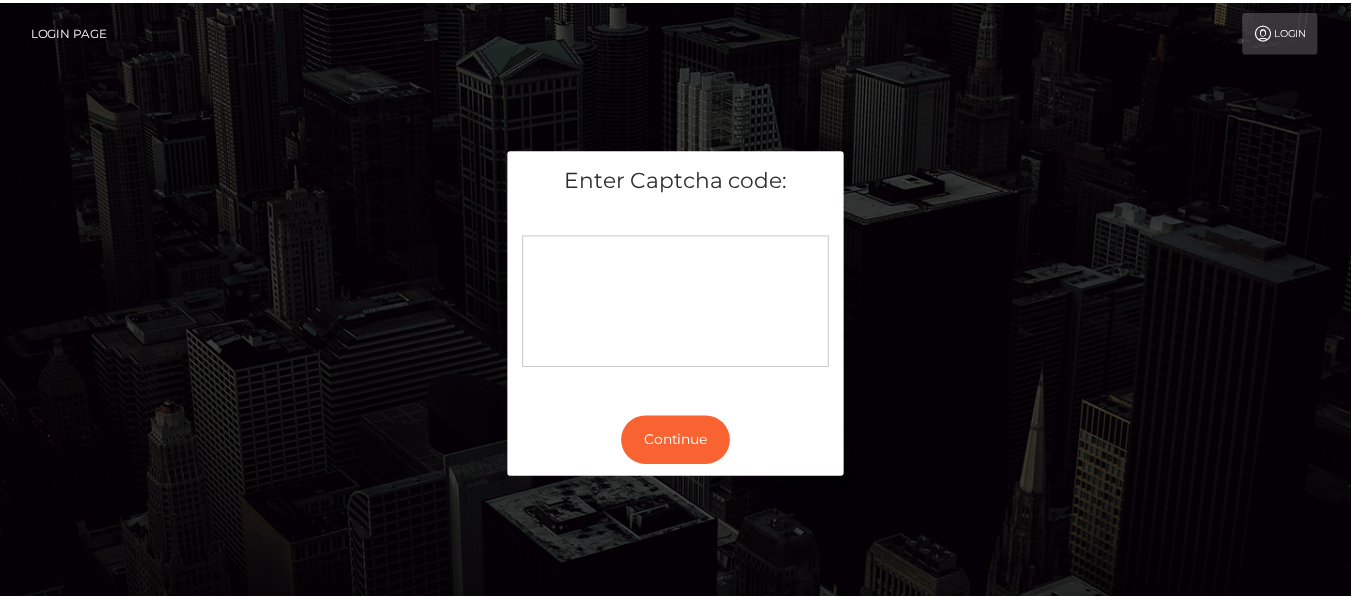 scroll, scrollTop: 0, scrollLeft: 0, axis: both 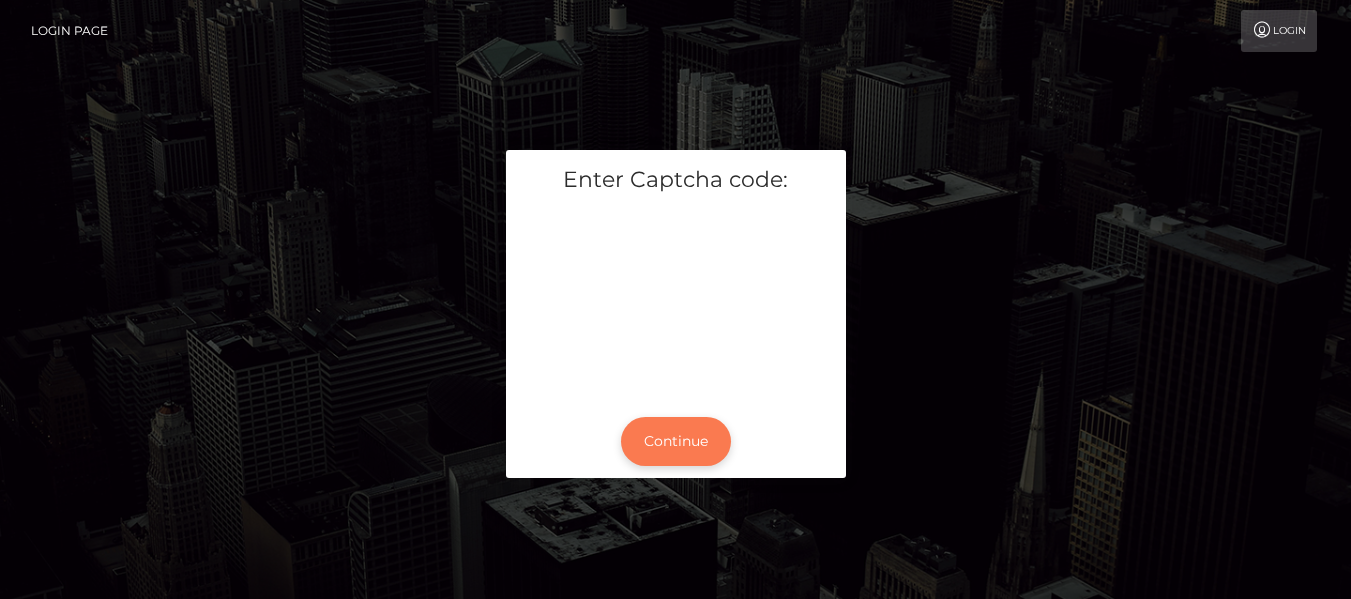 click on "Continue" at bounding box center (676, 441) 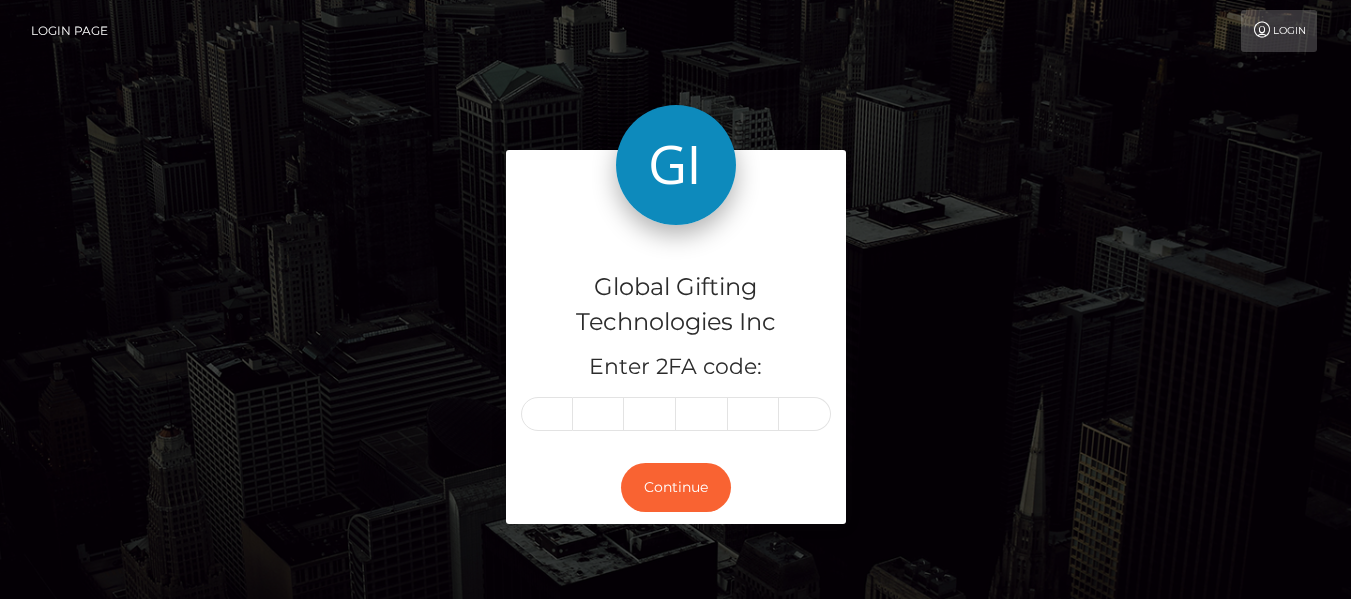 scroll, scrollTop: 0, scrollLeft: 0, axis: both 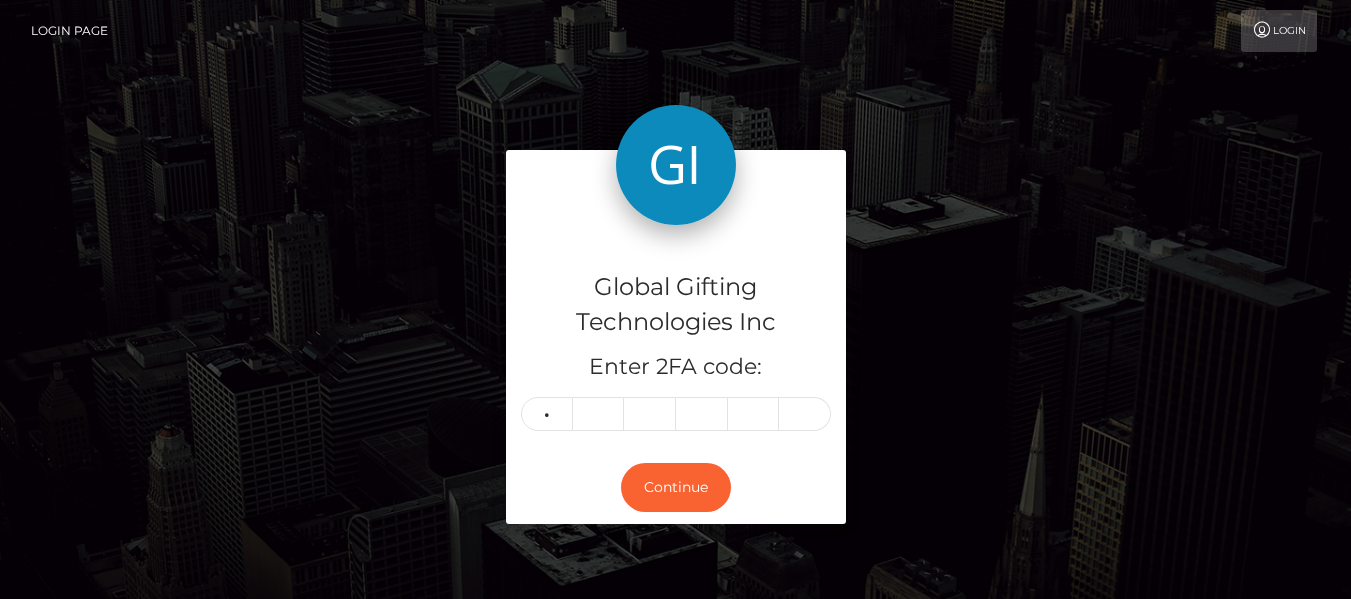 type on "8" 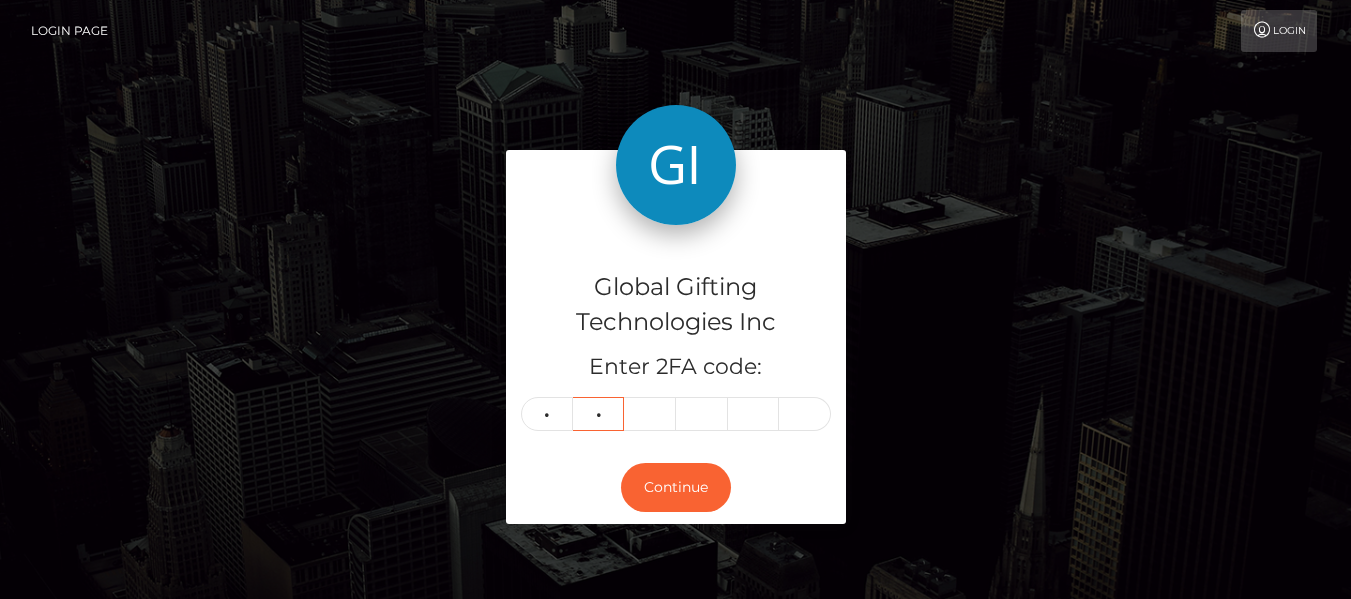 type on "9" 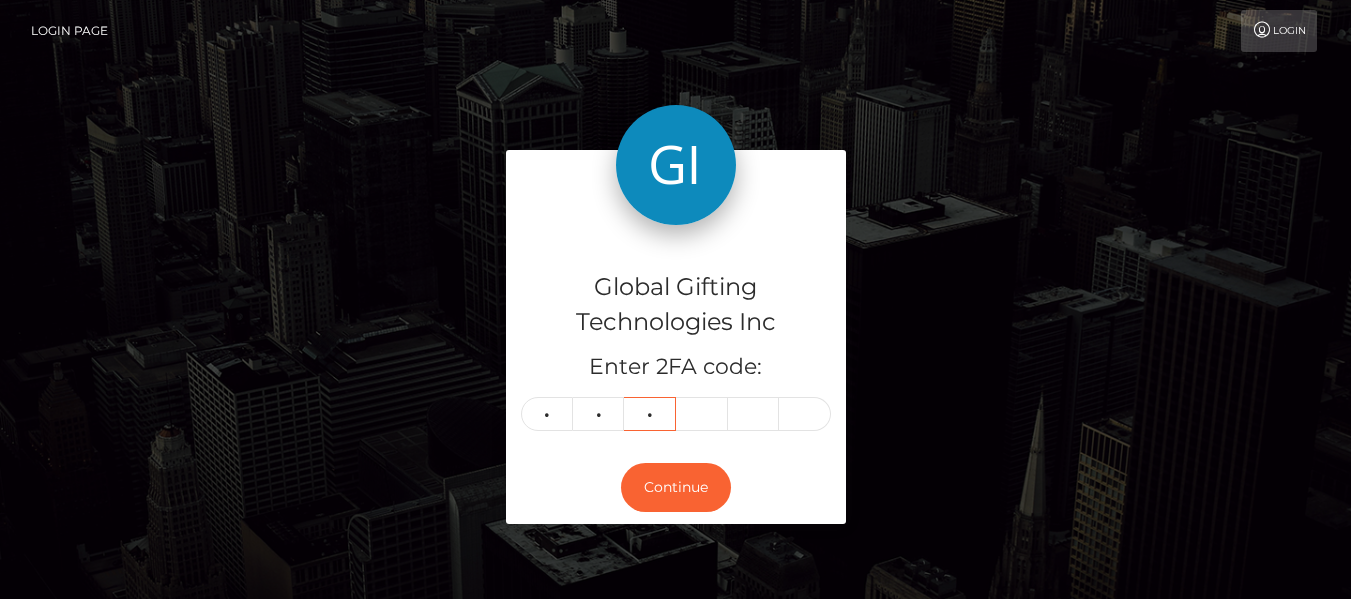 type on "6" 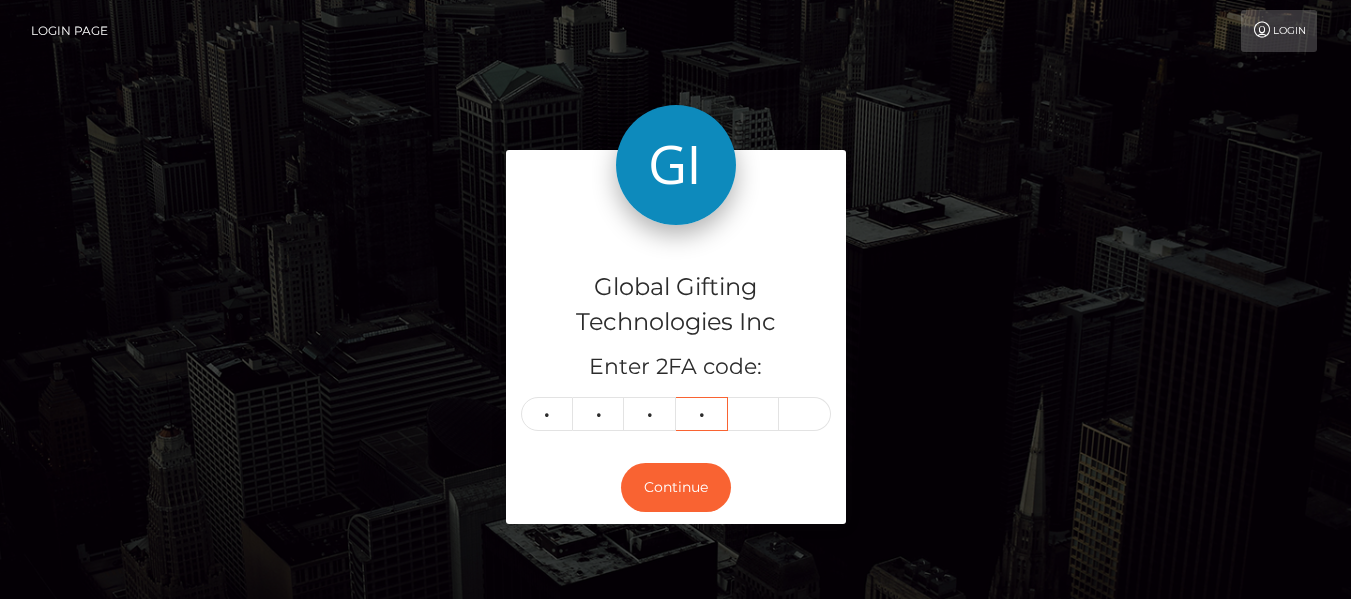 type on "5" 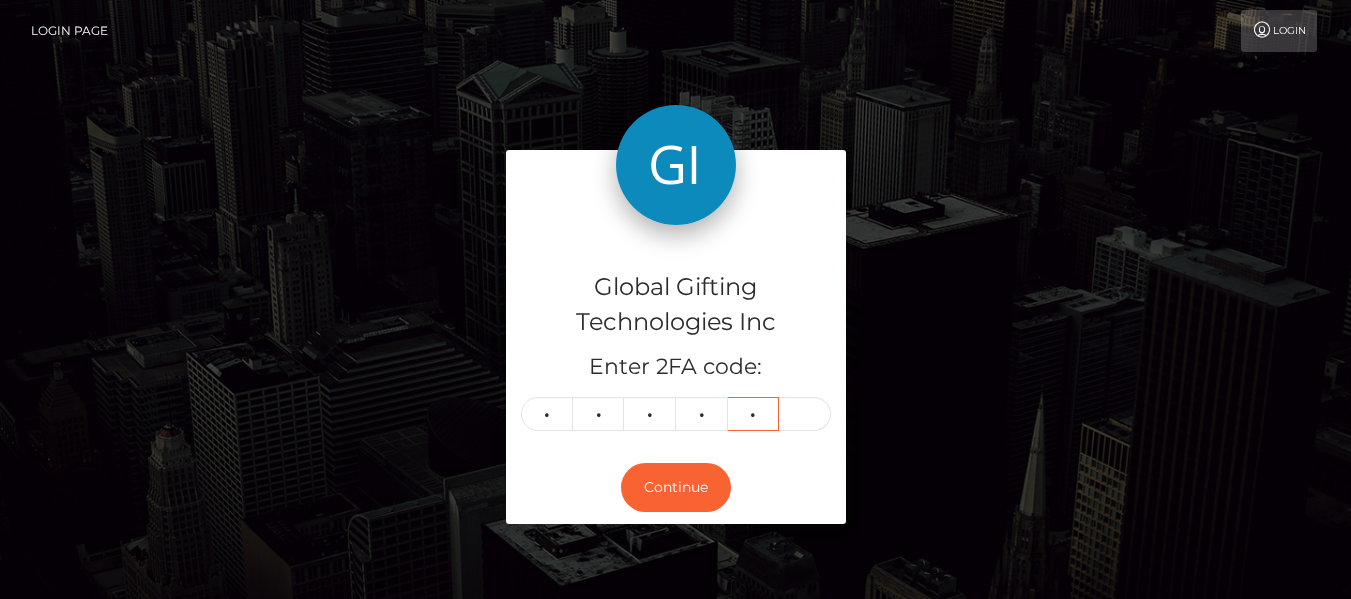 type on "1" 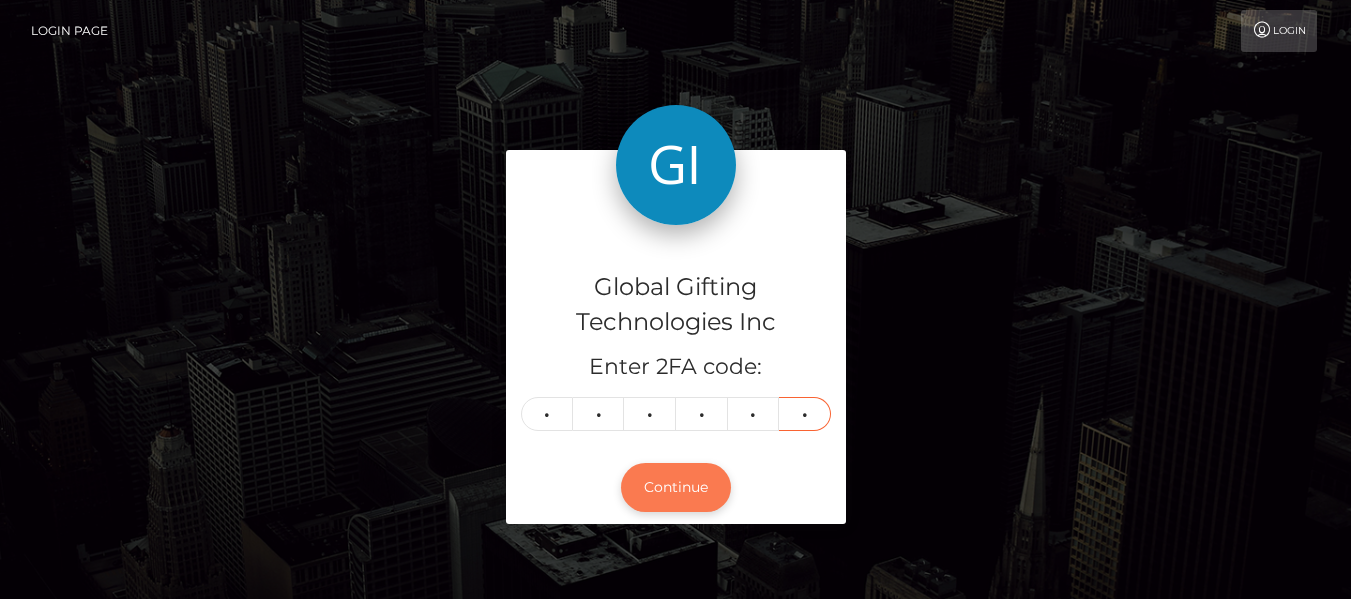 type on "9" 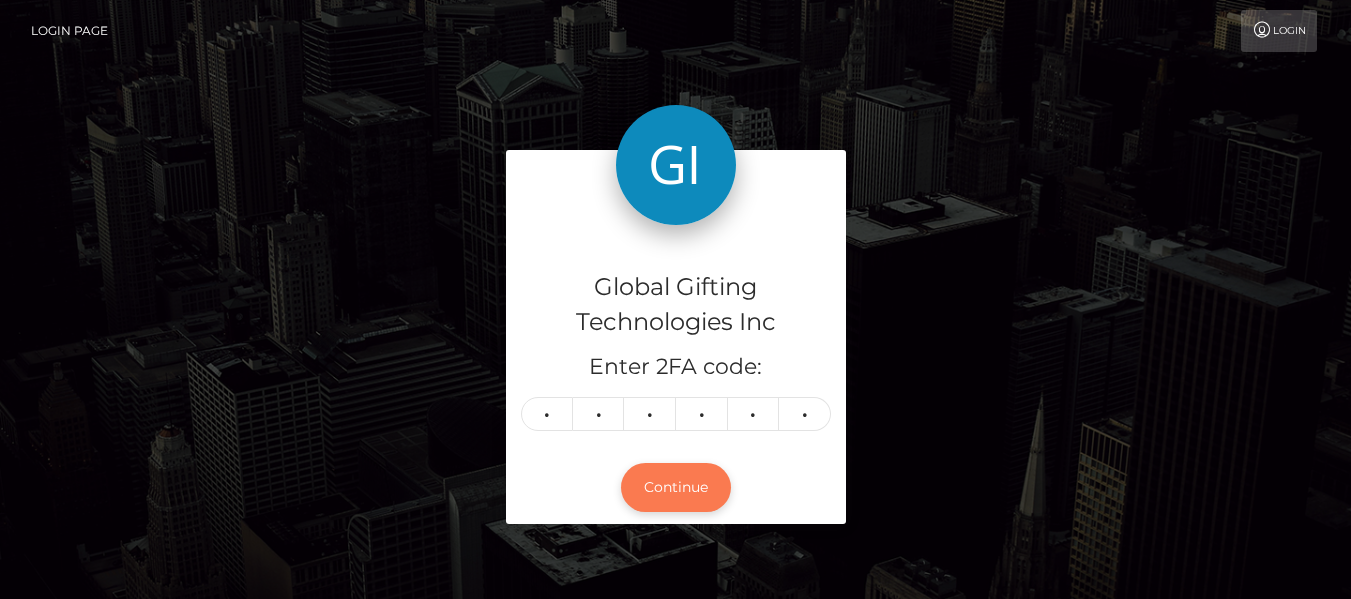 click on "Continue" at bounding box center [676, 487] 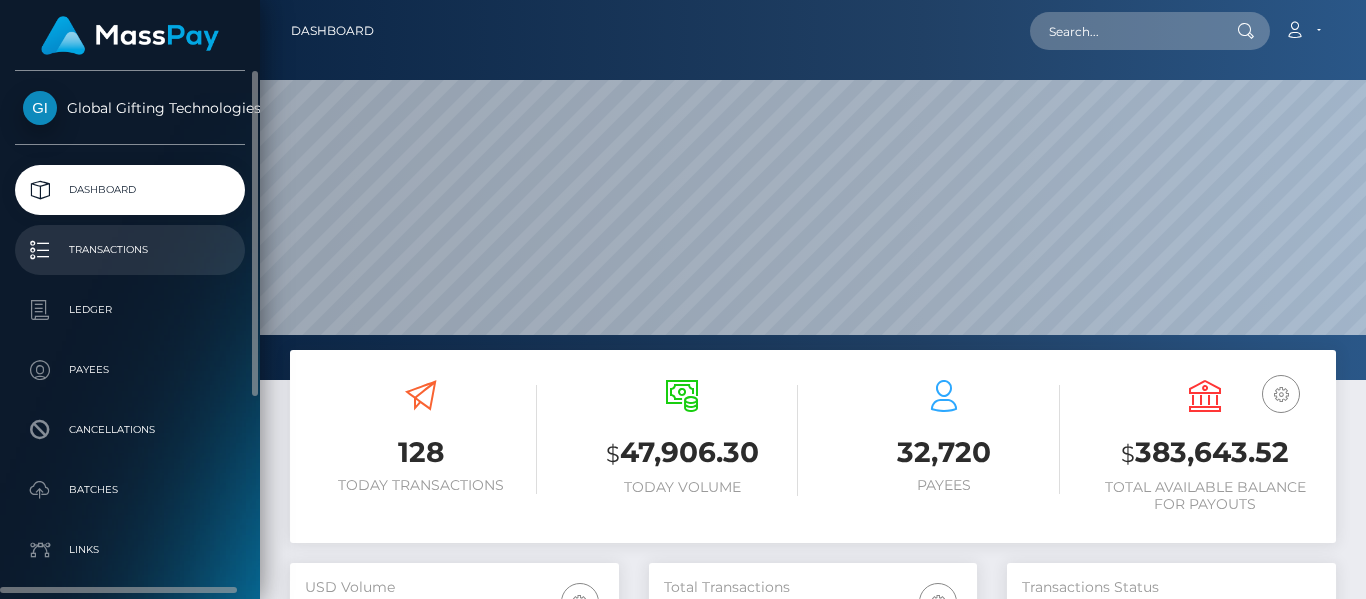 scroll, scrollTop: 0, scrollLeft: 0, axis: both 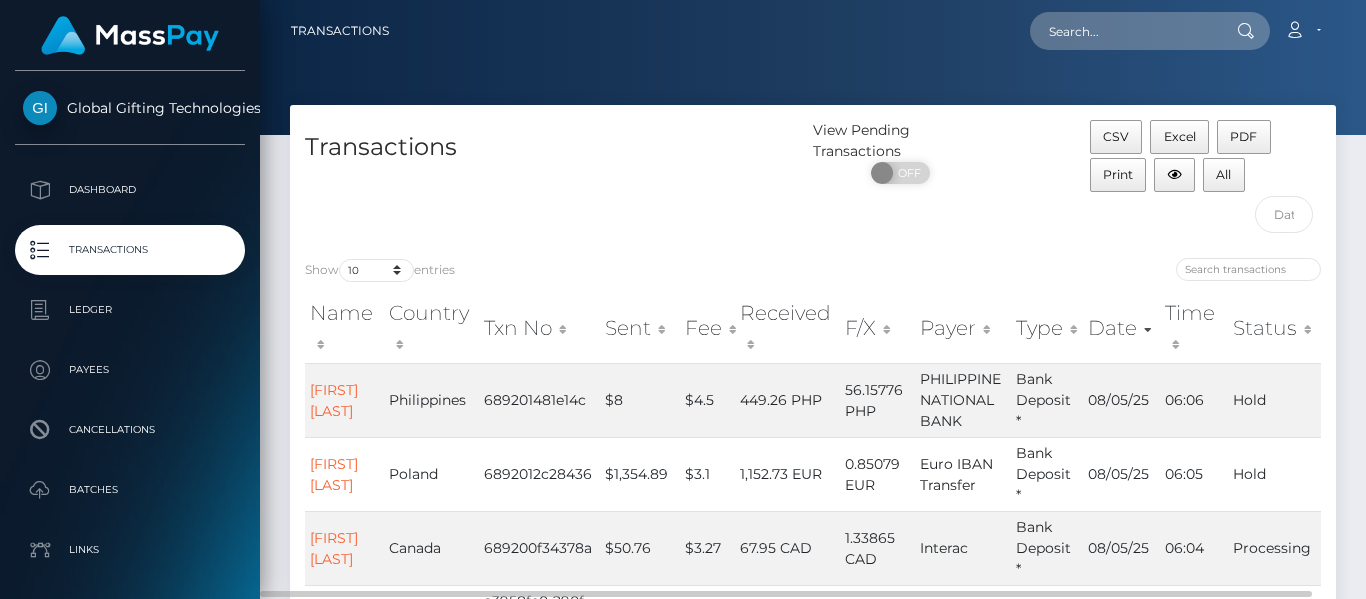 click on "Transactions" at bounding box center (551, 147) 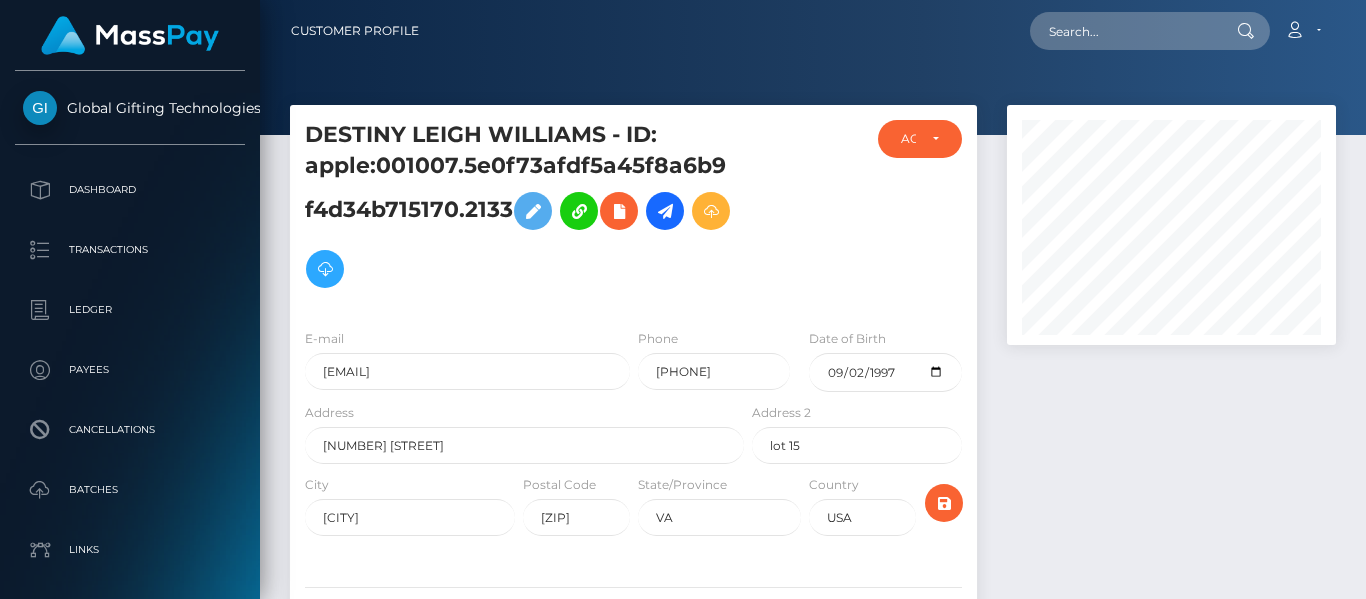 scroll, scrollTop: 0, scrollLeft: 0, axis: both 